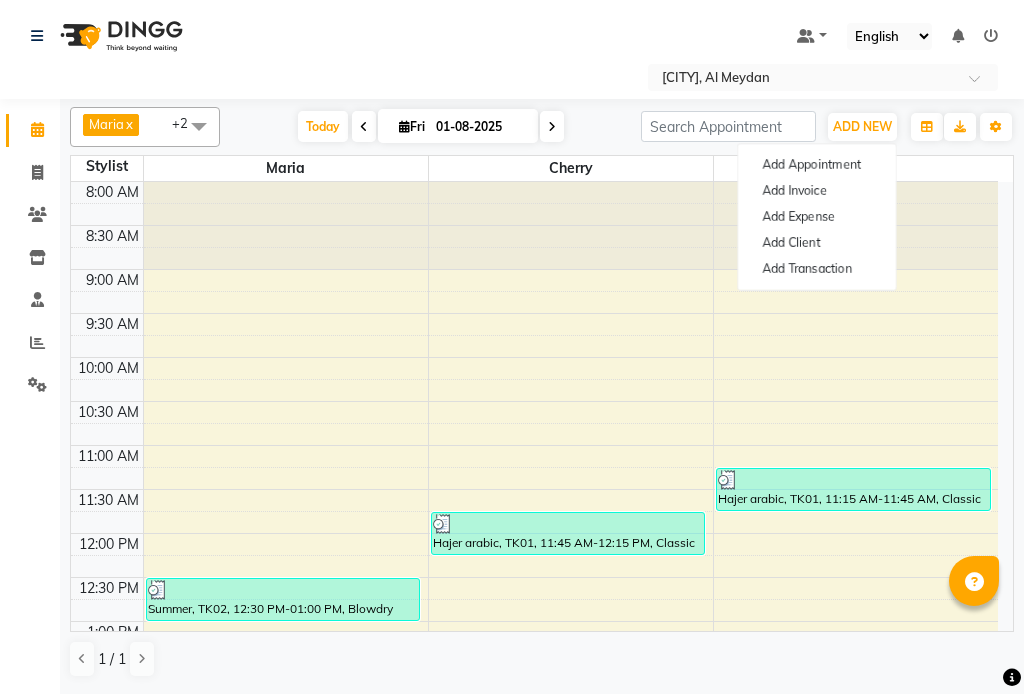scroll, scrollTop: 0, scrollLeft: 0, axis: both 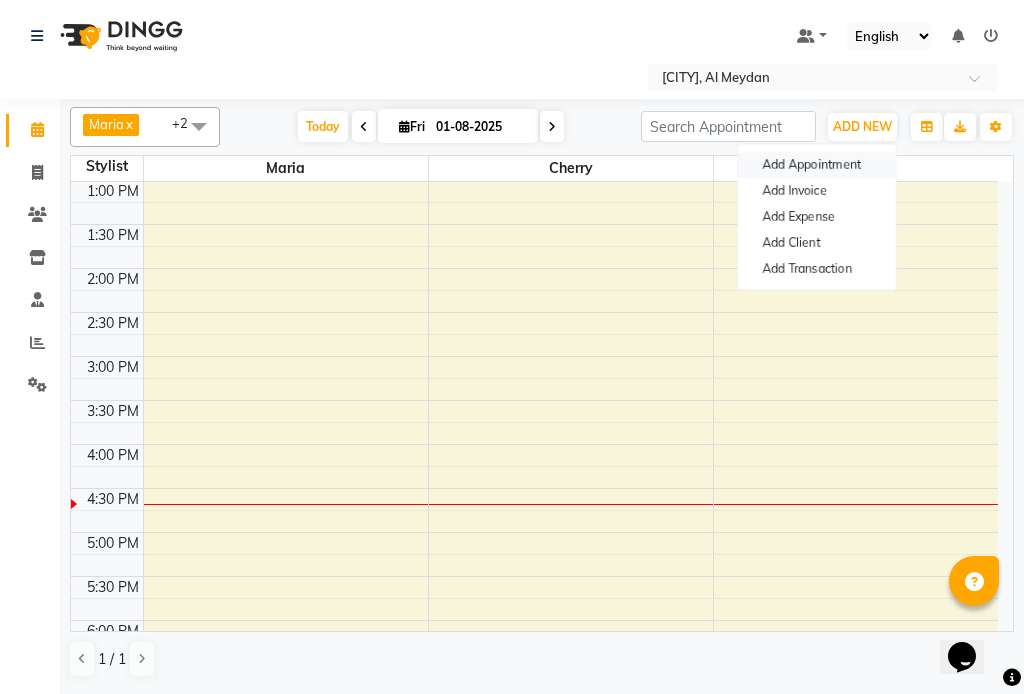 click on "Add Appointment" at bounding box center (817, 165) 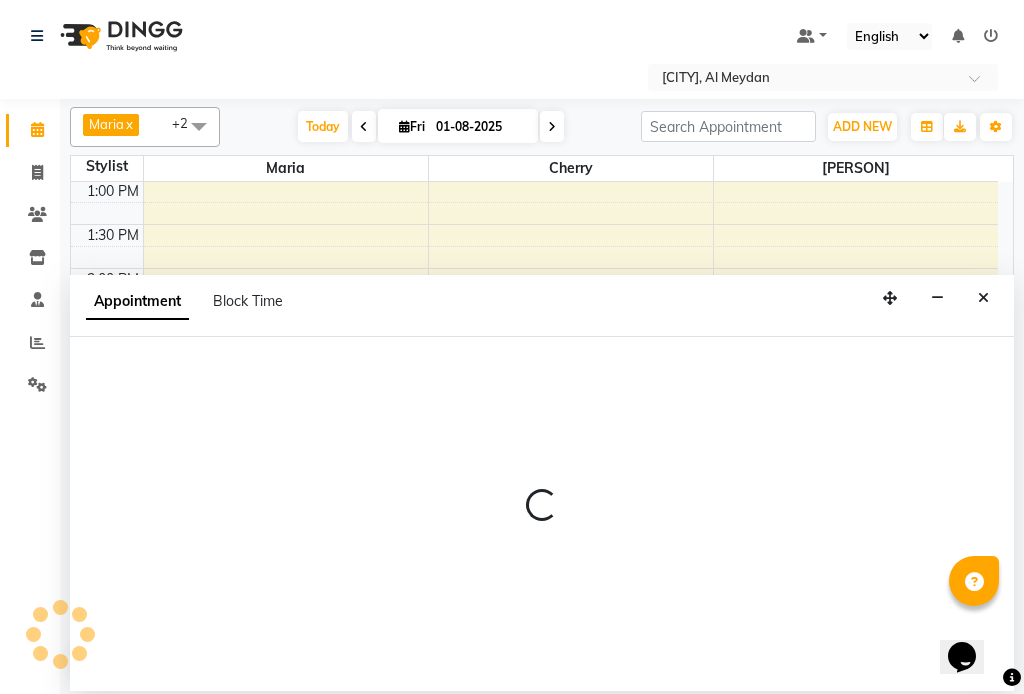 select on "540" 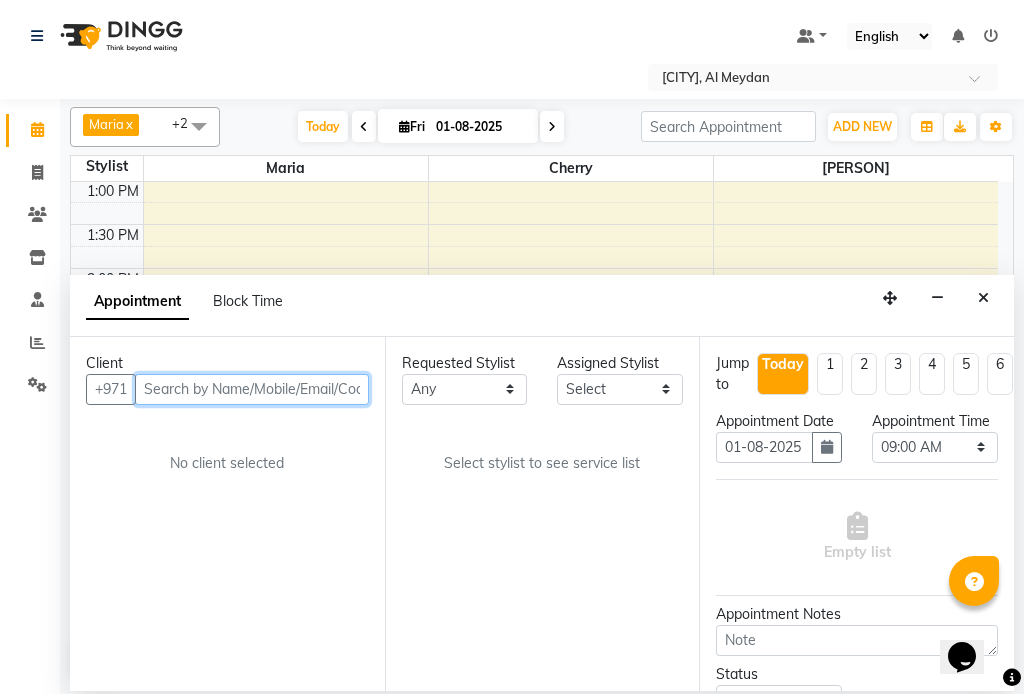 click at bounding box center (252, 389) 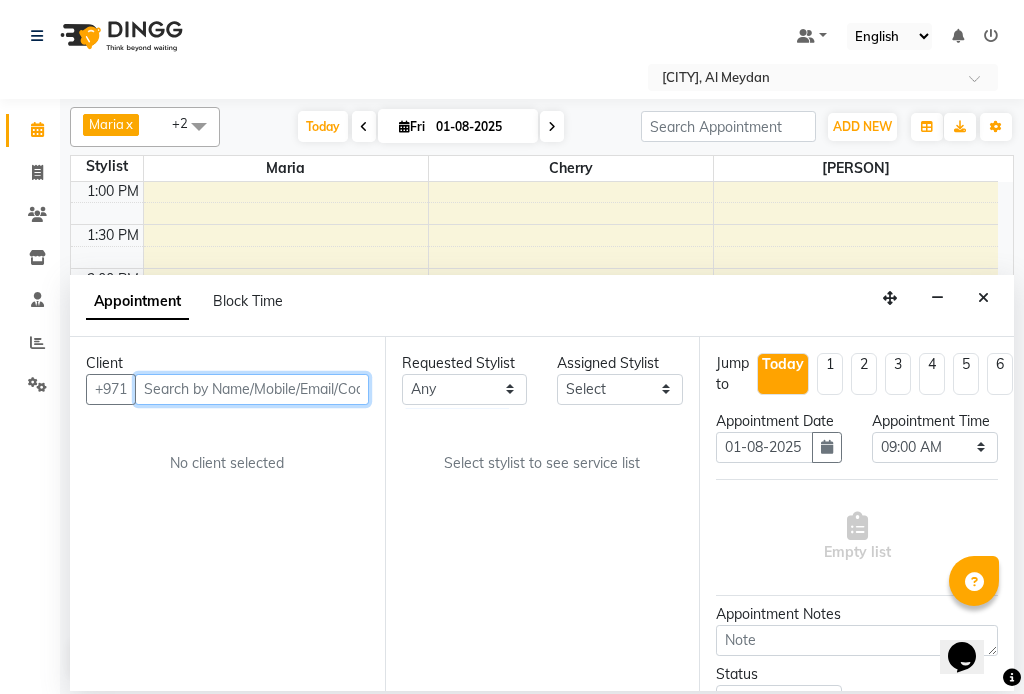 click at bounding box center (252, 389) 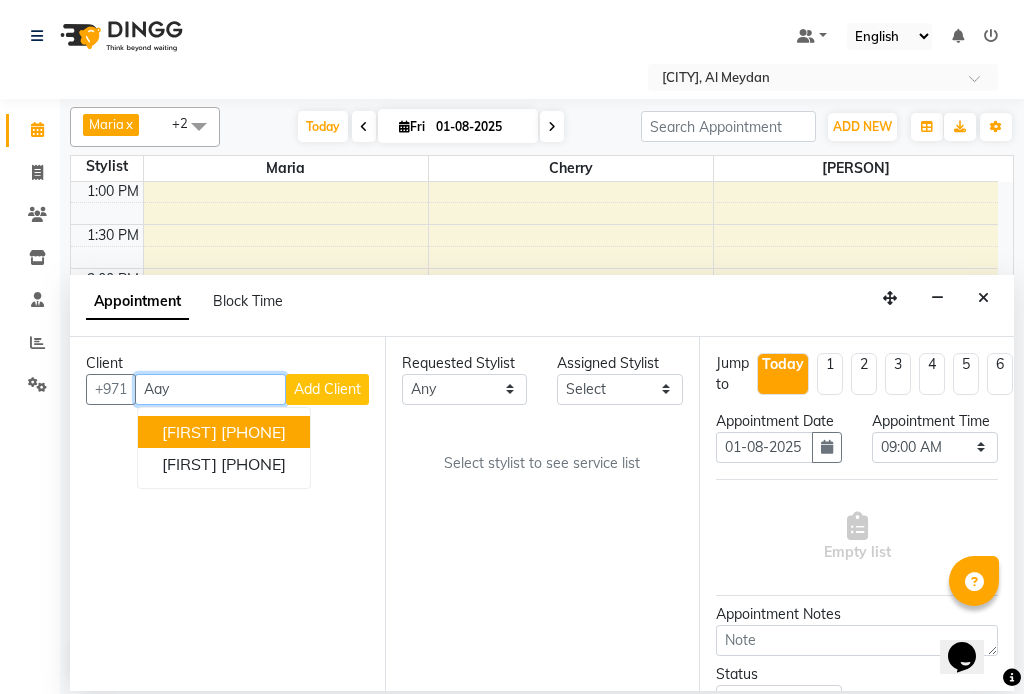 click on "[FIRST] [PHONE]" at bounding box center (224, 432) 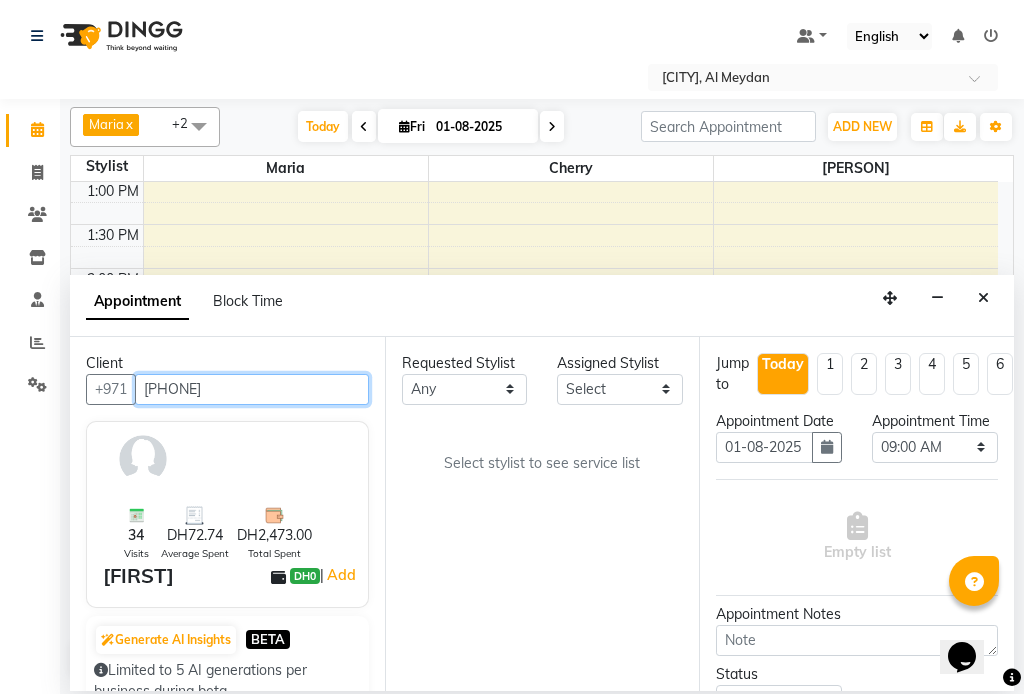 type on "[PHONE]" 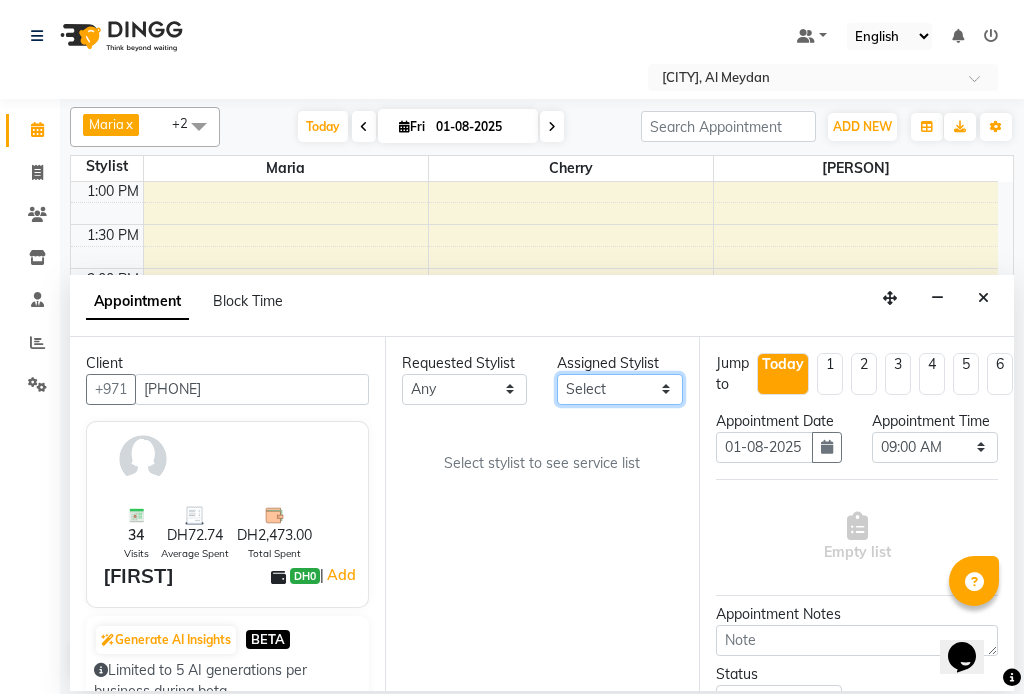 click on "Select Cherry [PERSON] [PERSON] [PERSON]" at bounding box center [620, 389] 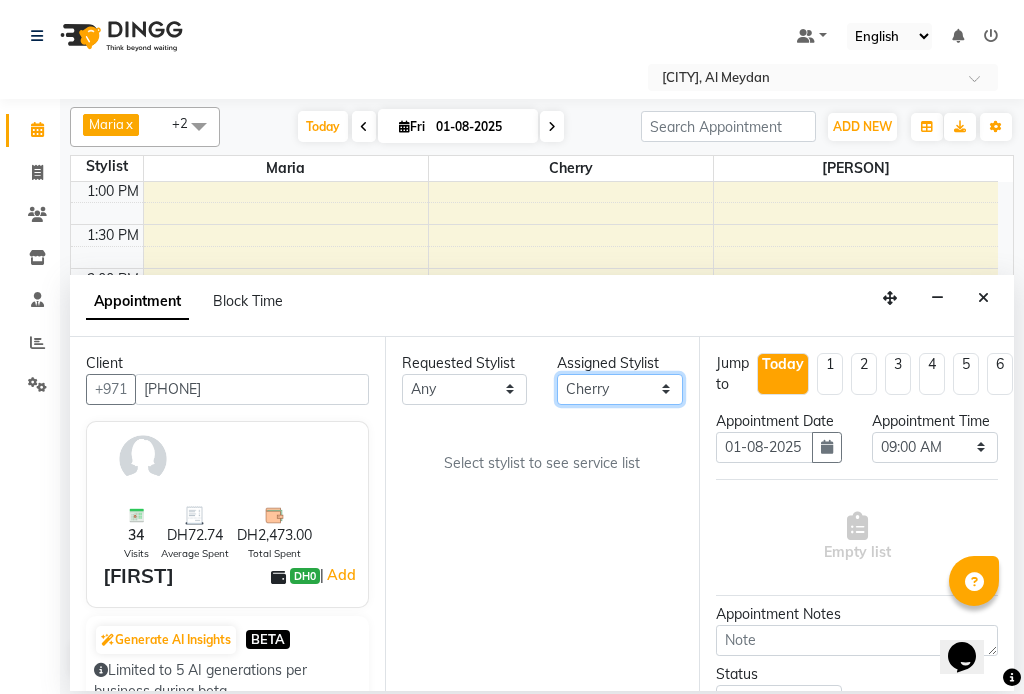 click on "Select Cherry [PERSON] [PERSON] [PERSON]" at bounding box center [620, 389] 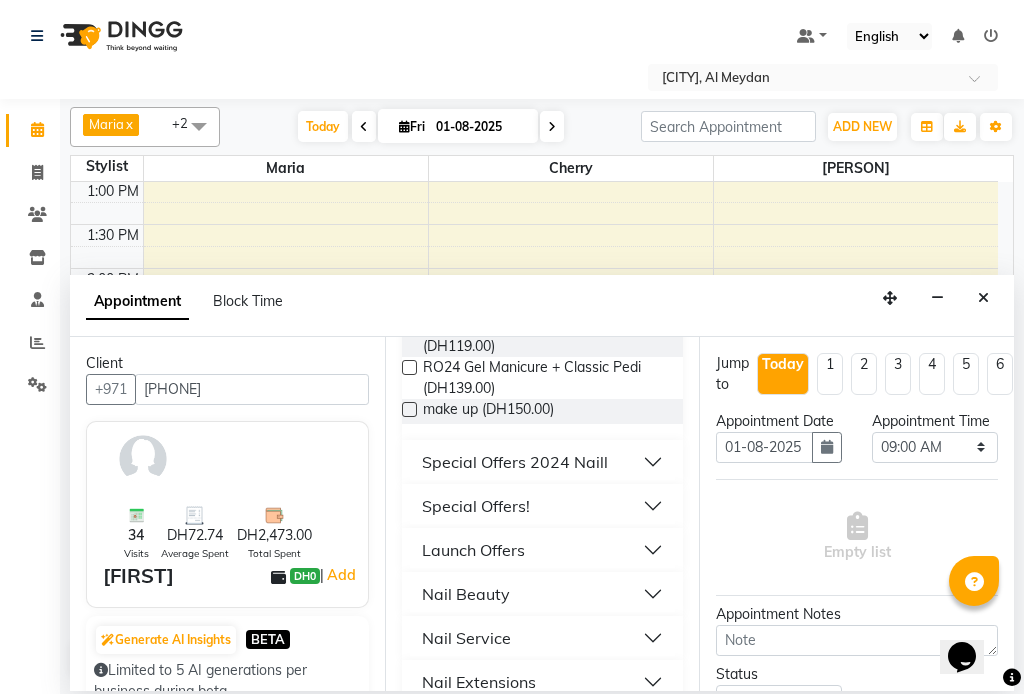 scroll, scrollTop: 775, scrollLeft: 0, axis: vertical 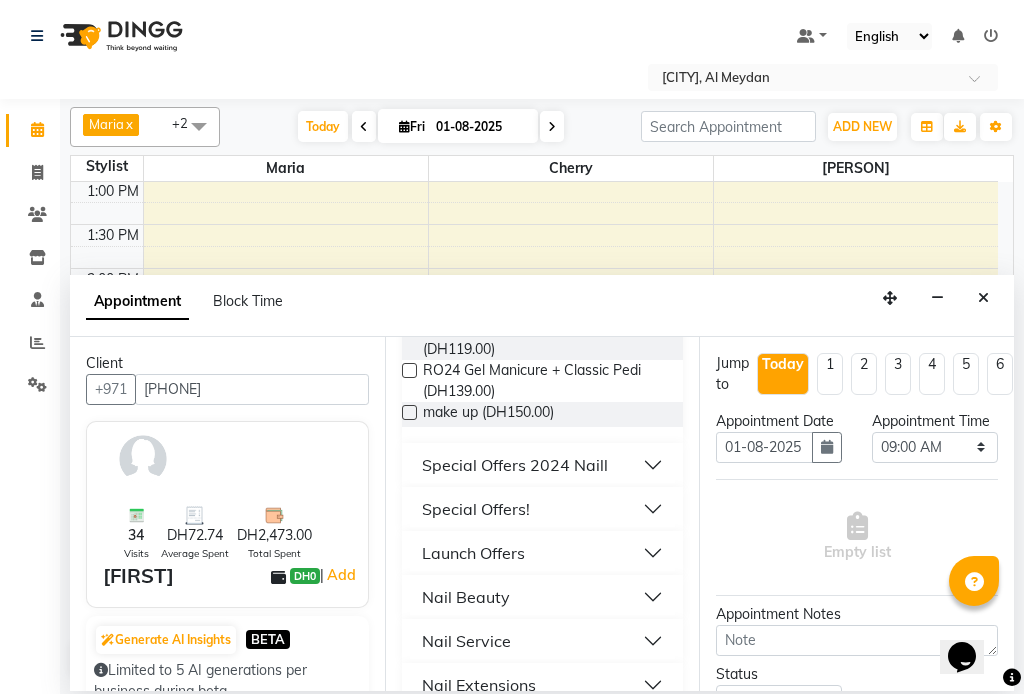 click on "Nail Service" at bounding box center [466, 641] 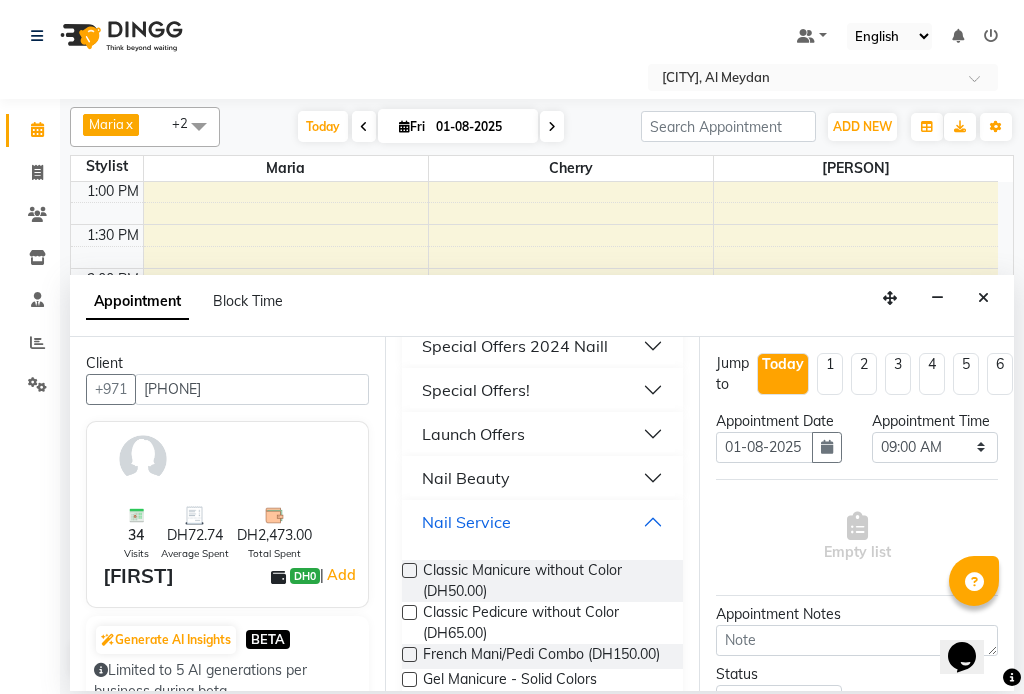 scroll, scrollTop: 913, scrollLeft: 0, axis: vertical 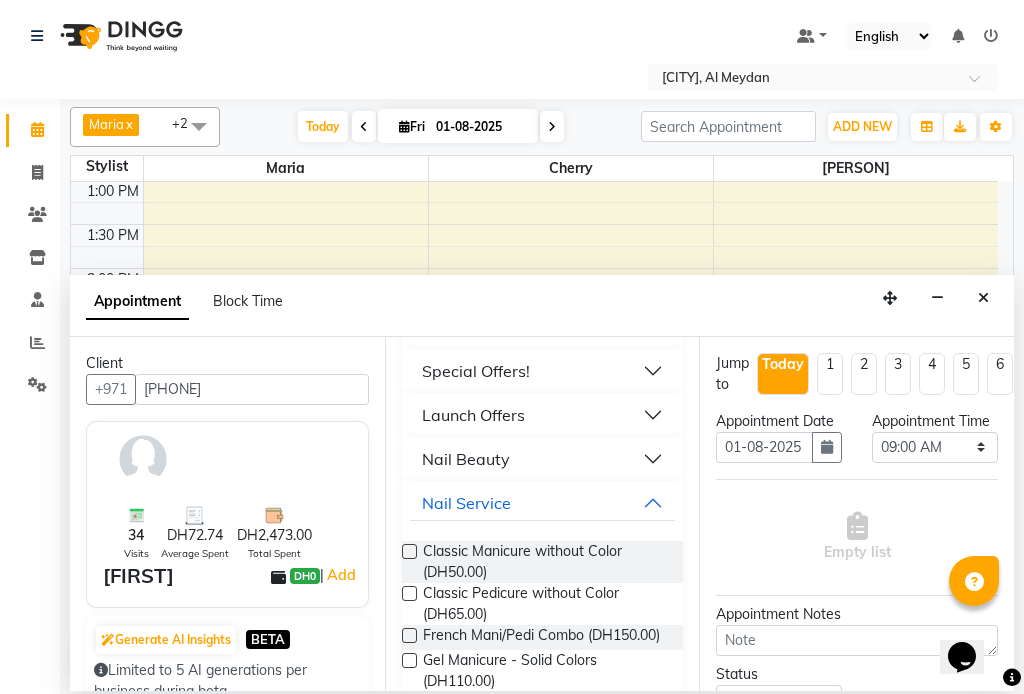 click at bounding box center [409, 551] 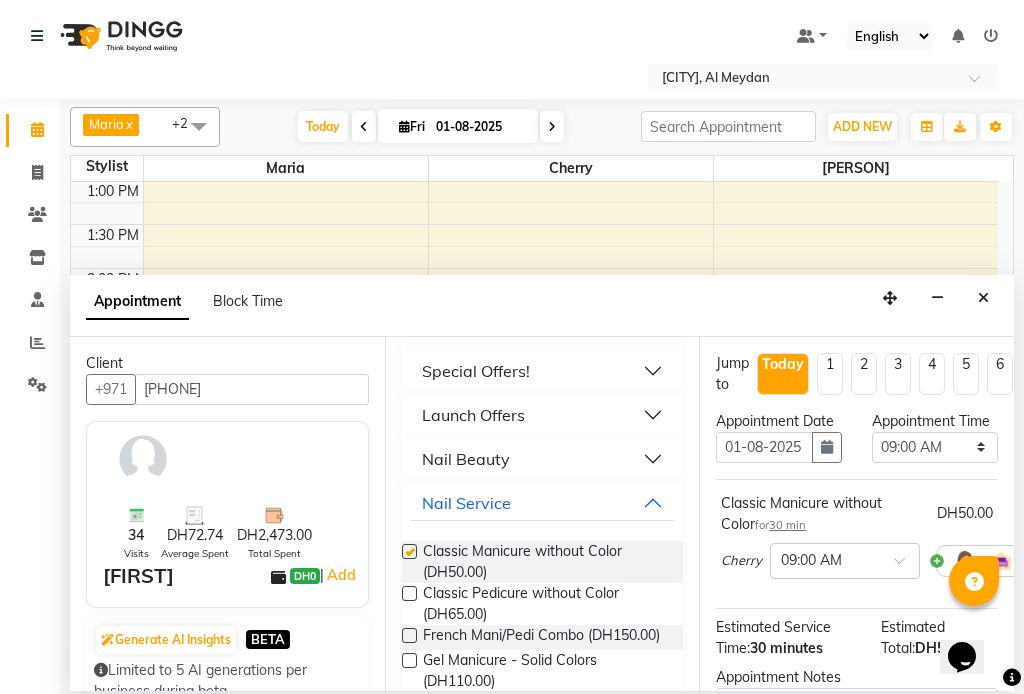 checkbox on "false" 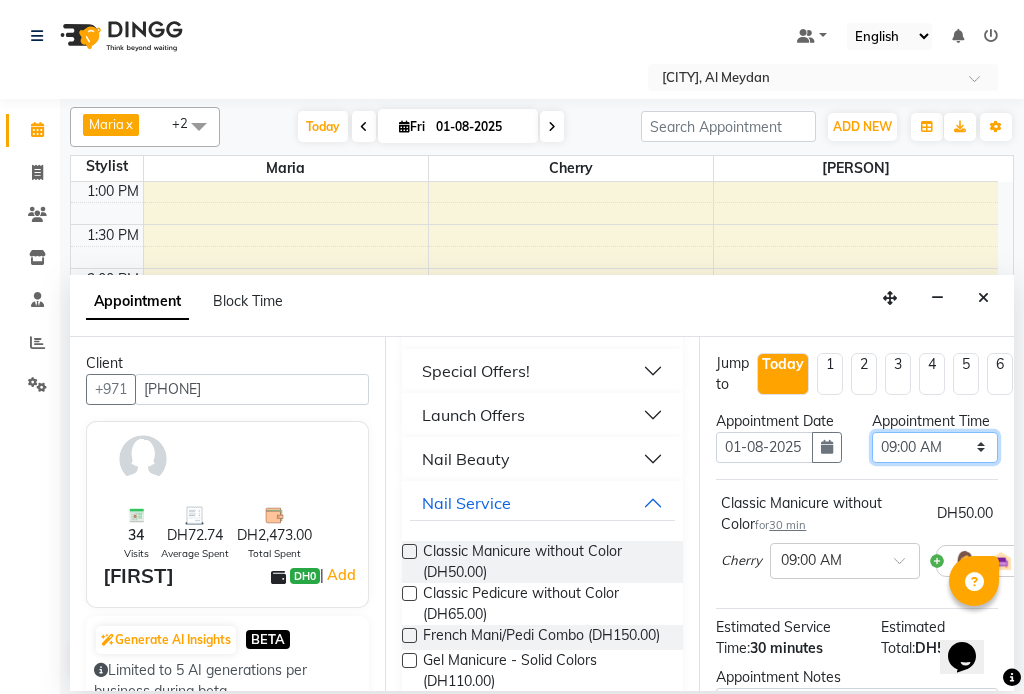click on "Select 09:00 AM 09:15 AM 09:30 AM 09:45 AM 10:00 AM 10:15 AM 10:30 AM 10:45 AM 11:00 AM 11:15 AM 11:30 AM 11:45 AM 12:00 PM 12:15 PM 12:30 PM 12:45 PM 01:00 PM 01:15 PM 01:30 PM 01:45 PM 02:00 PM 02:15 PM 02:30 PM 02:45 PM 03:00 PM 03:15 PM 03:30 PM 03:45 PM 04:00 PM 04:15 PM 04:30 PM 04:45 PM 05:00 PM 05:15 PM 05:30 PM 05:45 PM 06:00 PM 06:15 PM 06:30 PM 06:45 PM 07:00 PM 07:15 PM 07:30 PM 07:45 PM 08:00 PM 08:15 PM 08:30 PM 08:45 PM 09:00 PM" at bounding box center [935, 447] 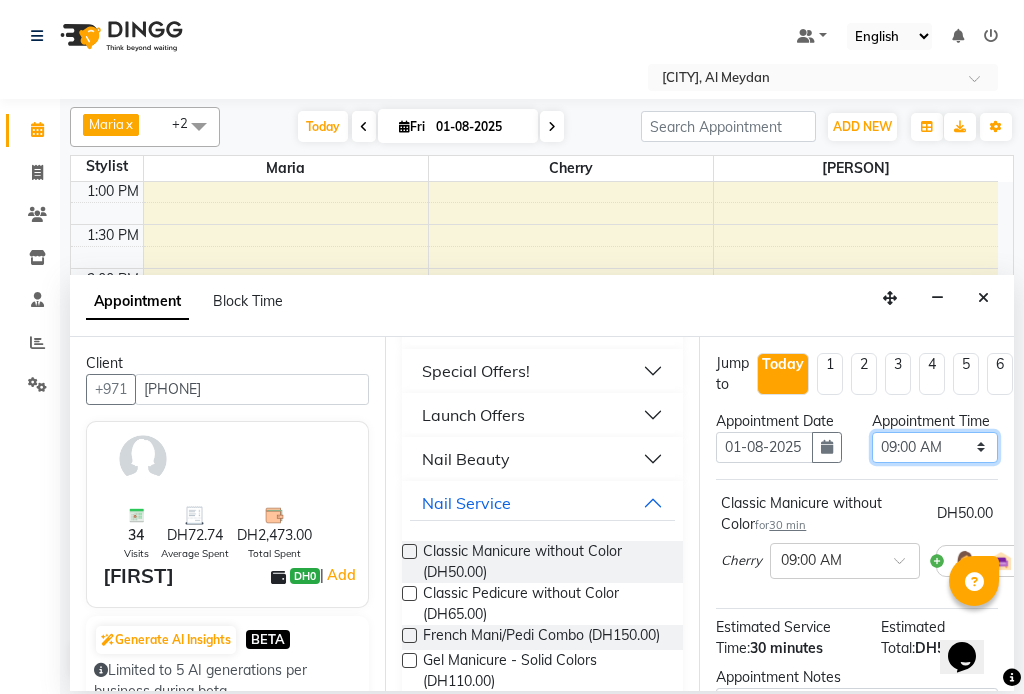 select on "930" 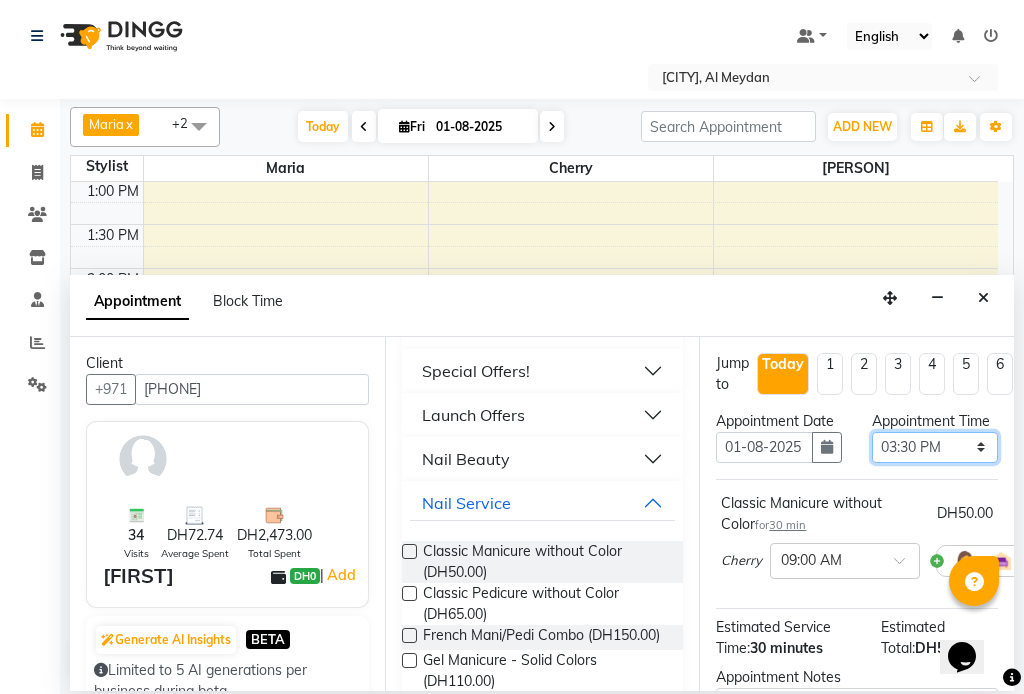 click on "Select 09:00 AM 09:15 AM 09:30 AM 09:45 AM 10:00 AM 10:15 AM 10:30 AM 10:45 AM 11:00 AM 11:15 AM 11:30 AM 11:45 AM 12:00 PM 12:15 PM 12:30 PM 12:45 PM 01:00 PM 01:15 PM 01:30 PM 01:45 PM 02:00 PM 02:15 PM 02:30 PM 02:45 PM 03:00 PM 03:15 PM 03:30 PM 03:45 PM 04:00 PM 04:15 PM 04:30 PM 04:45 PM 05:00 PM 05:15 PM 05:30 PM 05:45 PM 06:00 PM 06:15 PM 06:30 PM 06:45 PM 07:00 PM 07:15 PM 07:30 PM 07:45 PM 08:00 PM 08:15 PM 08:30 PM 08:45 PM 09:00 PM" at bounding box center (935, 447) 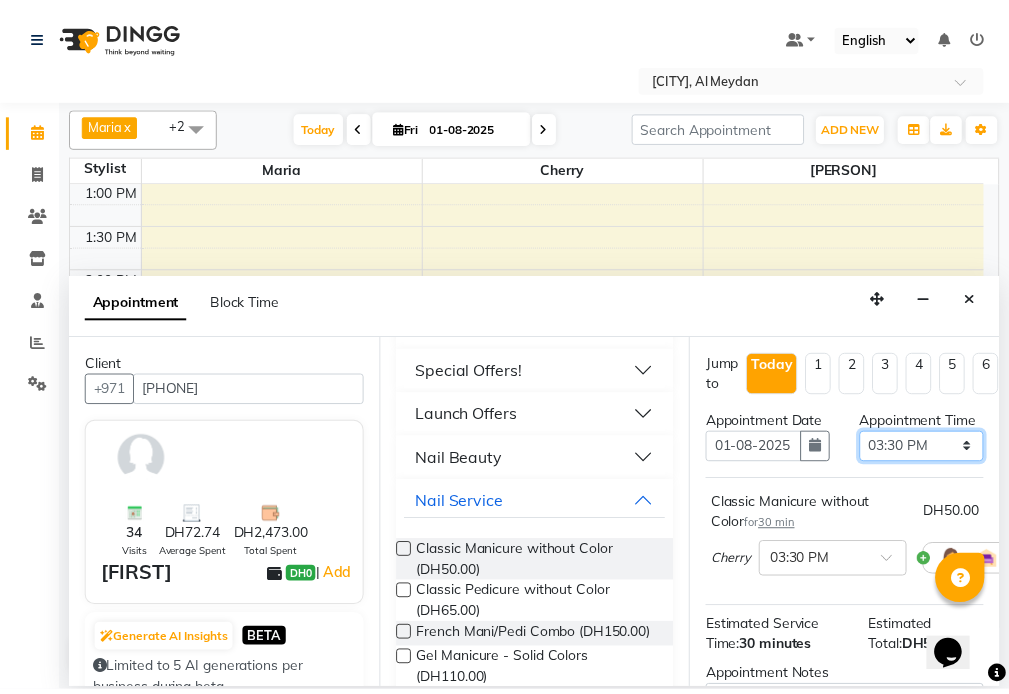 scroll, scrollTop: 288, scrollLeft: 0, axis: vertical 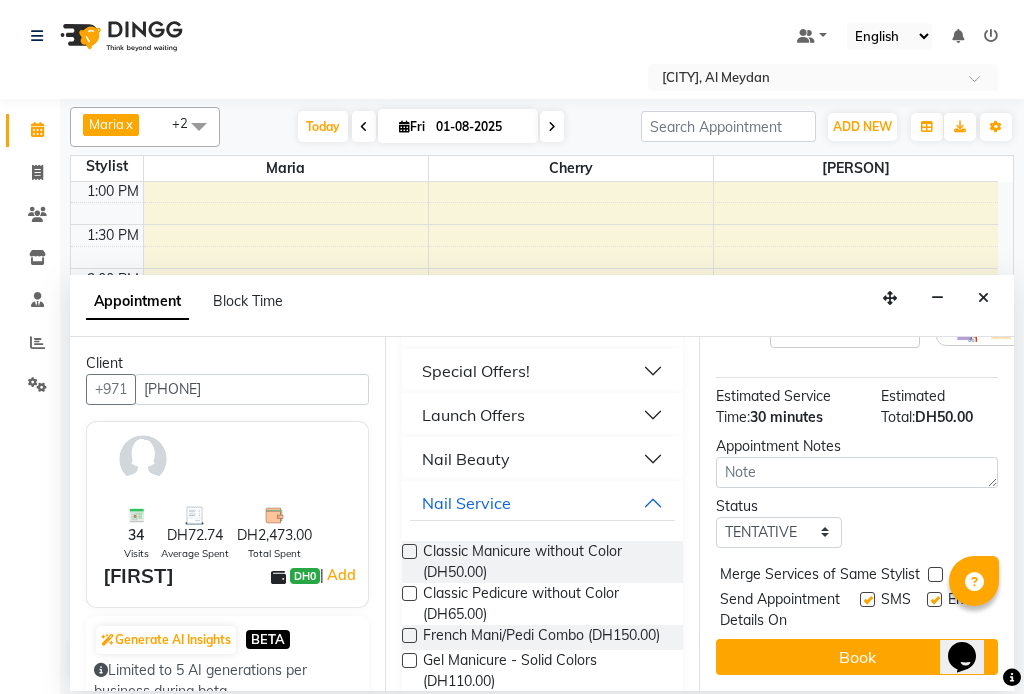 click at bounding box center [935, 574] 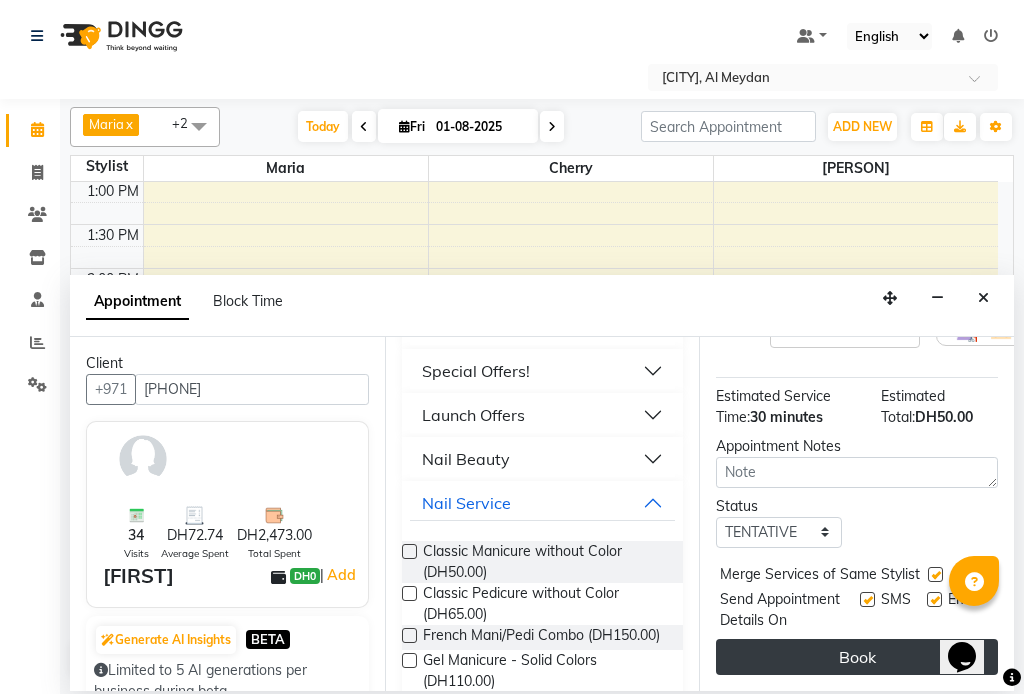 click on "Book" at bounding box center [857, 657] 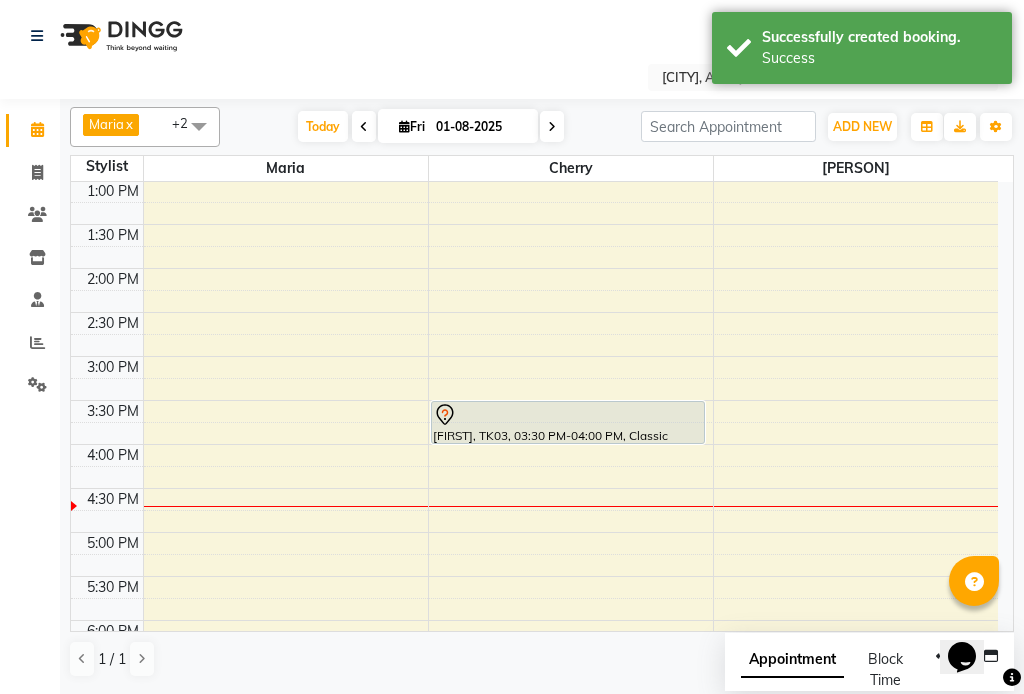 click at bounding box center (568, 415) 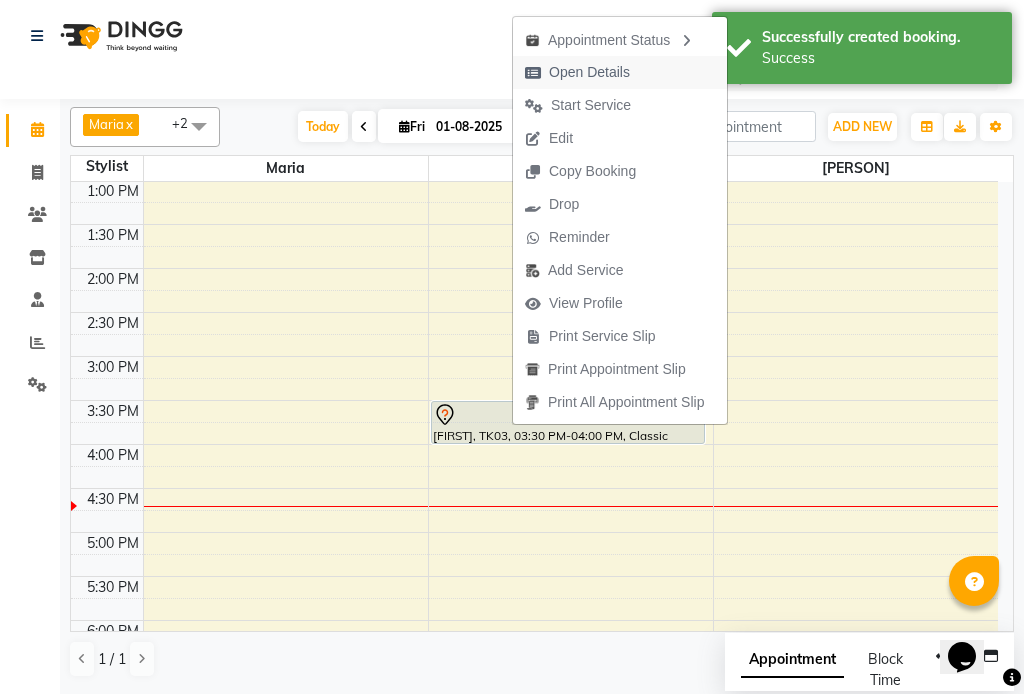click on "Open Details" at bounding box center [589, 72] 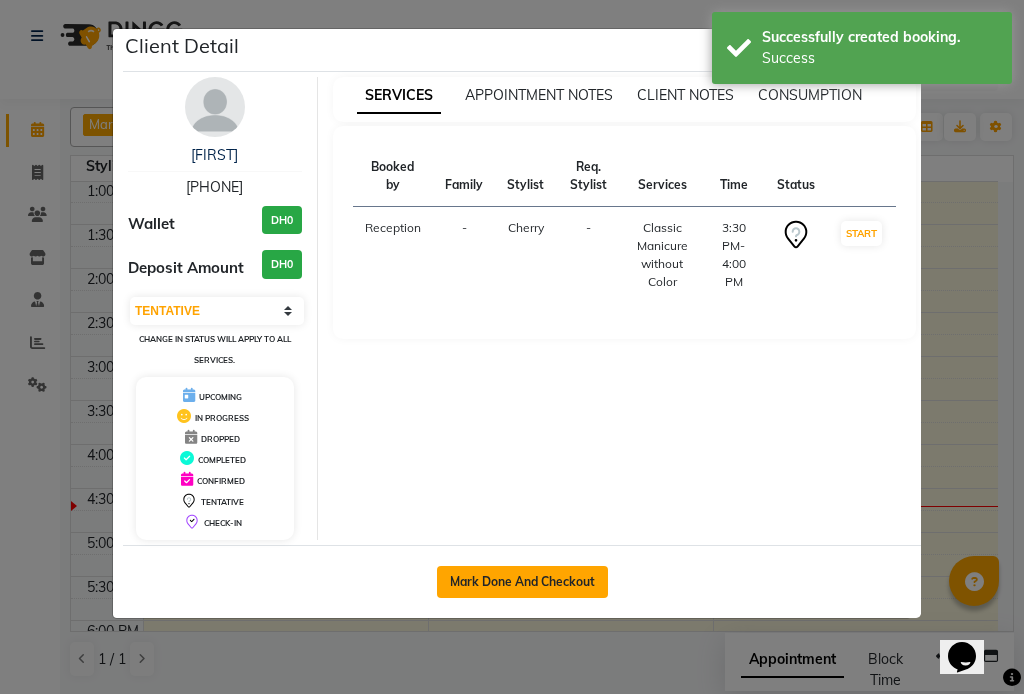 click on "Mark Done And Checkout" 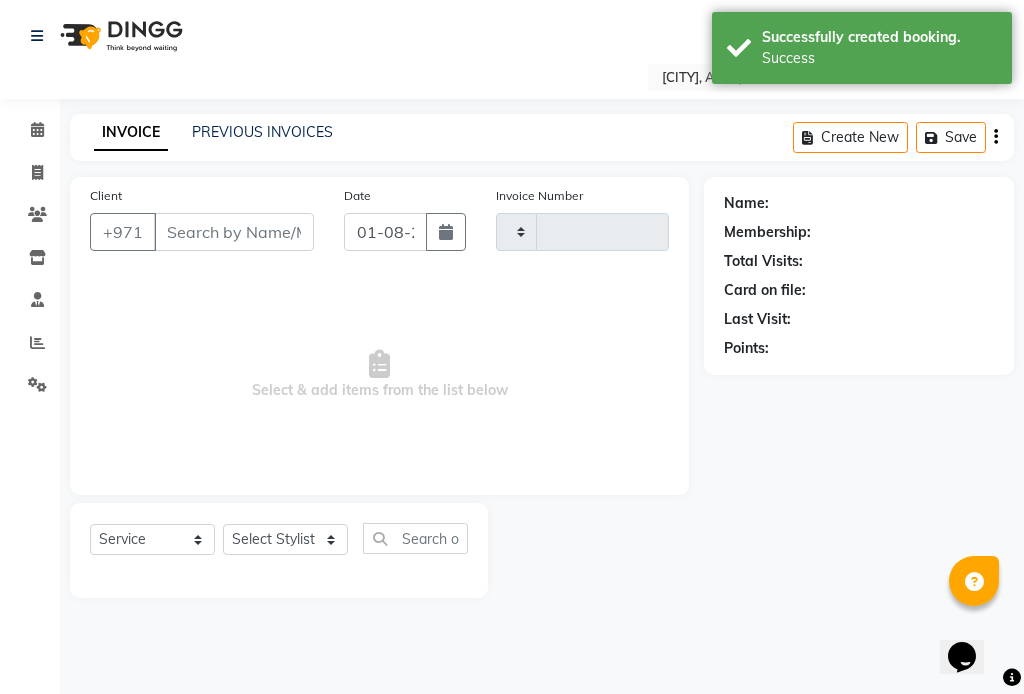 type on "0566" 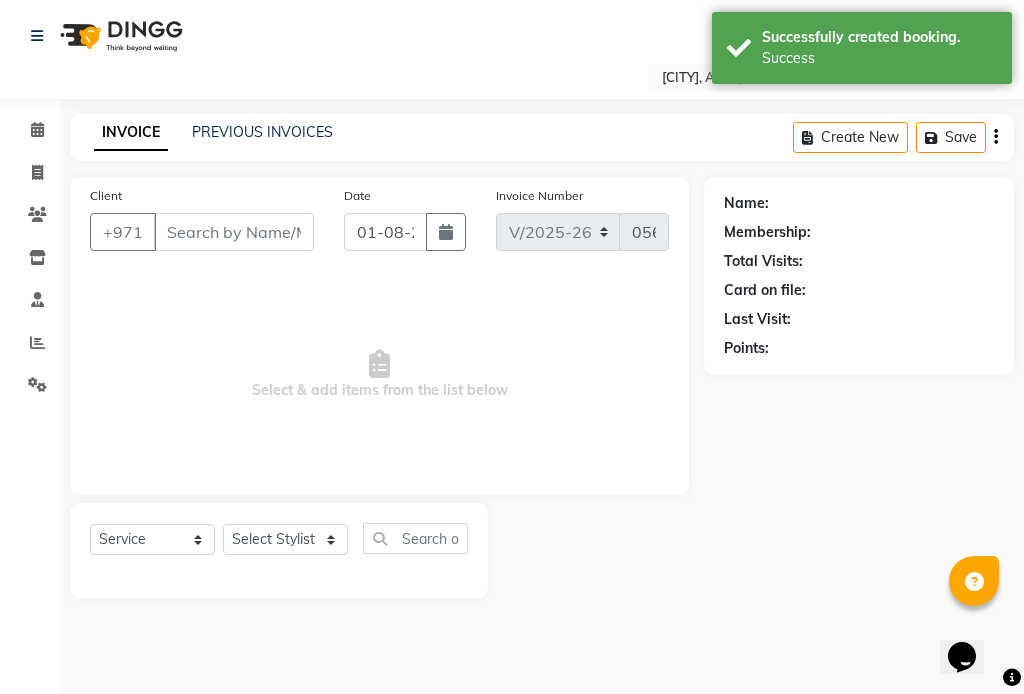 type on "[PHONE]" 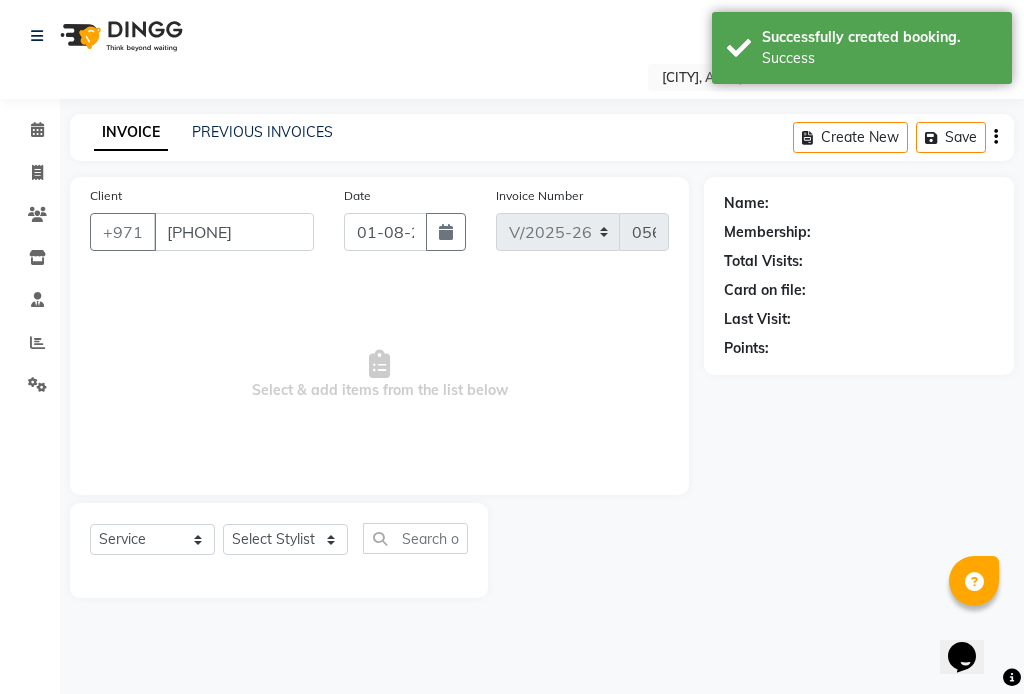select on "34803" 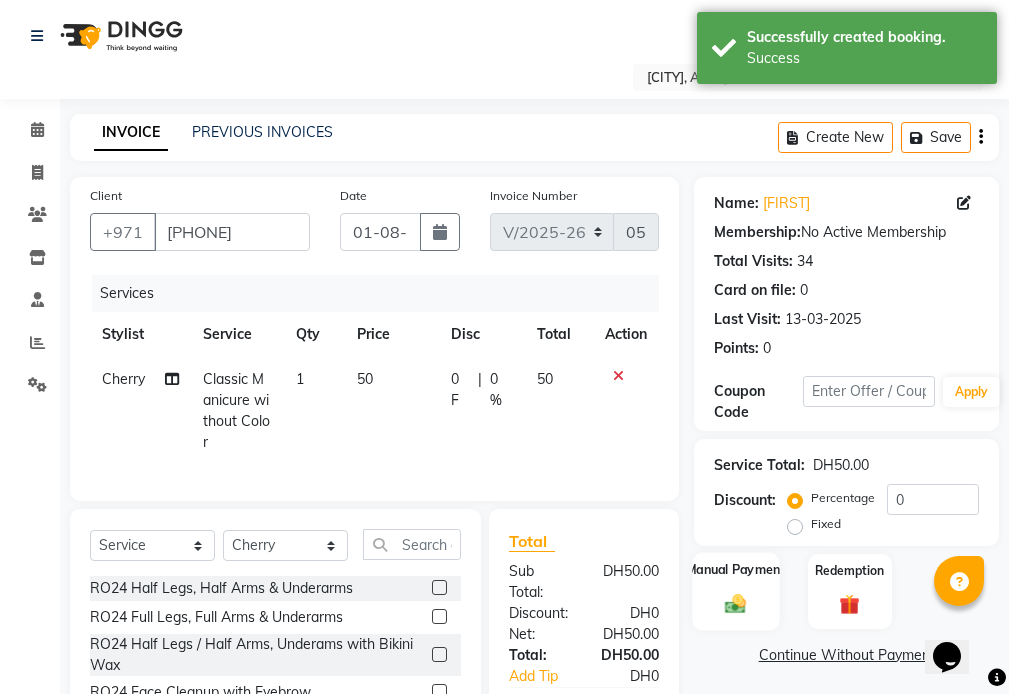 click on "Manual Payment" 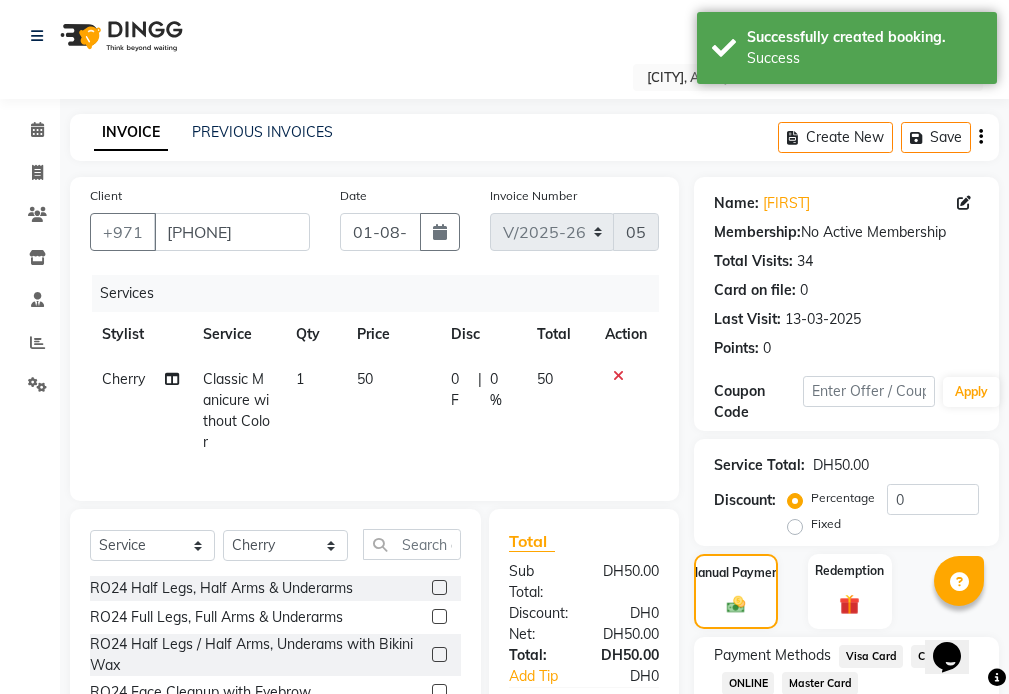 click on "Visa Card" 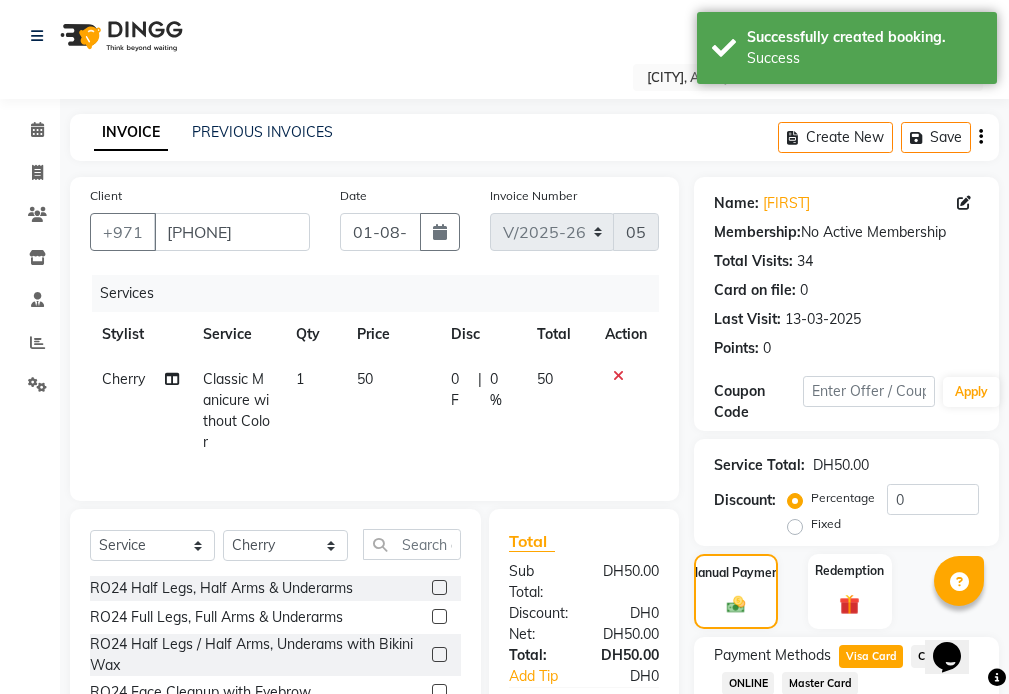 click on "Master Card" 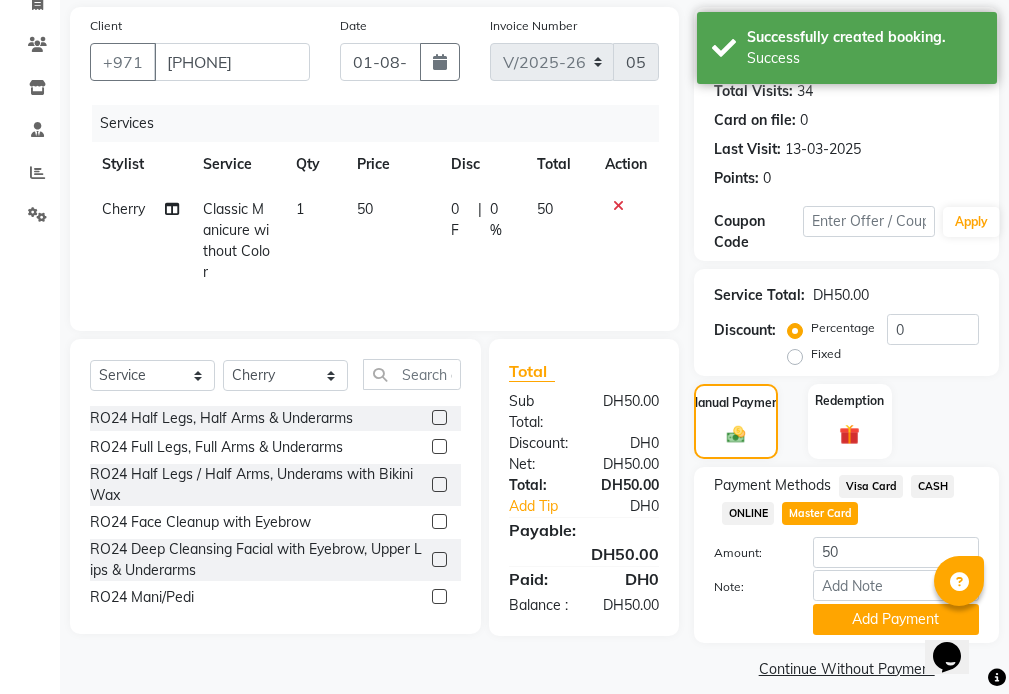 scroll, scrollTop: 190, scrollLeft: 0, axis: vertical 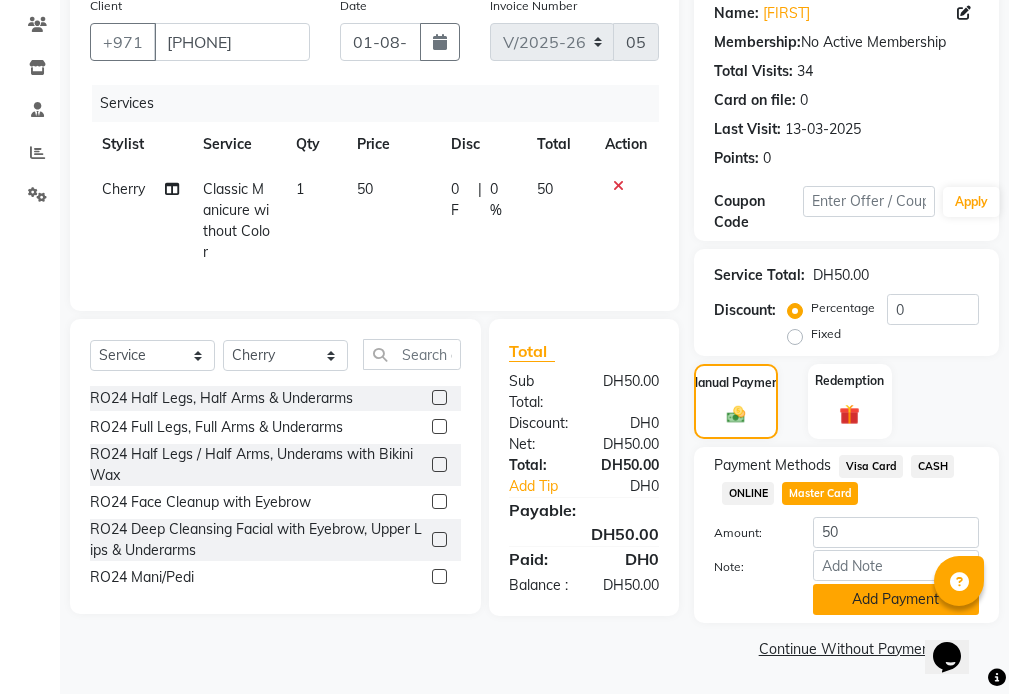 click on "Add Payment" 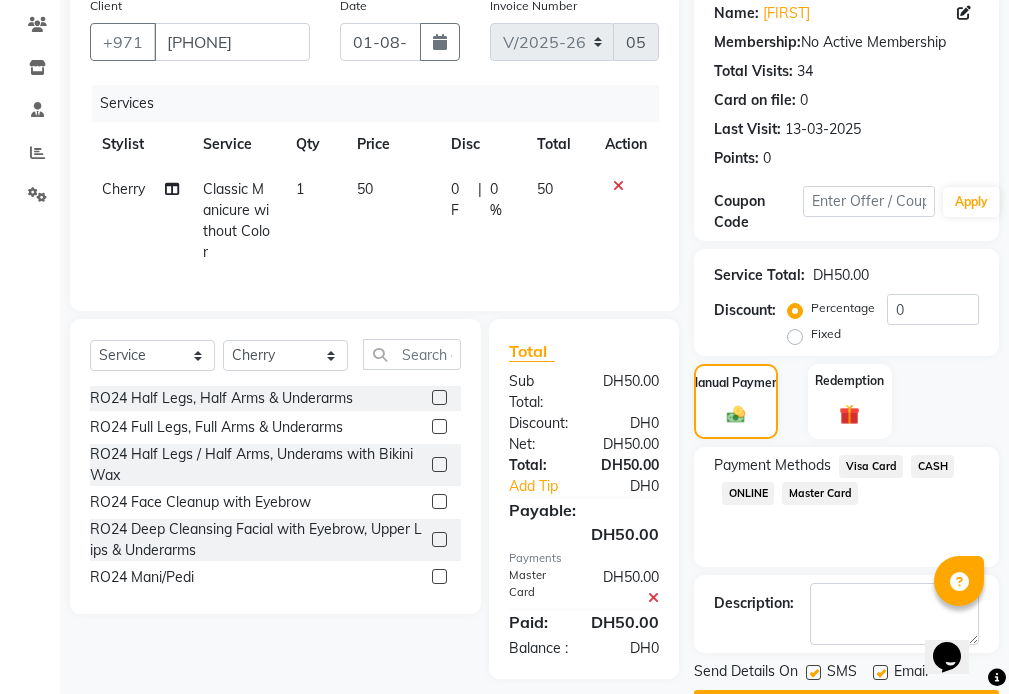scroll, scrollTop: 247, scrollLeft: 0, axis: vertical 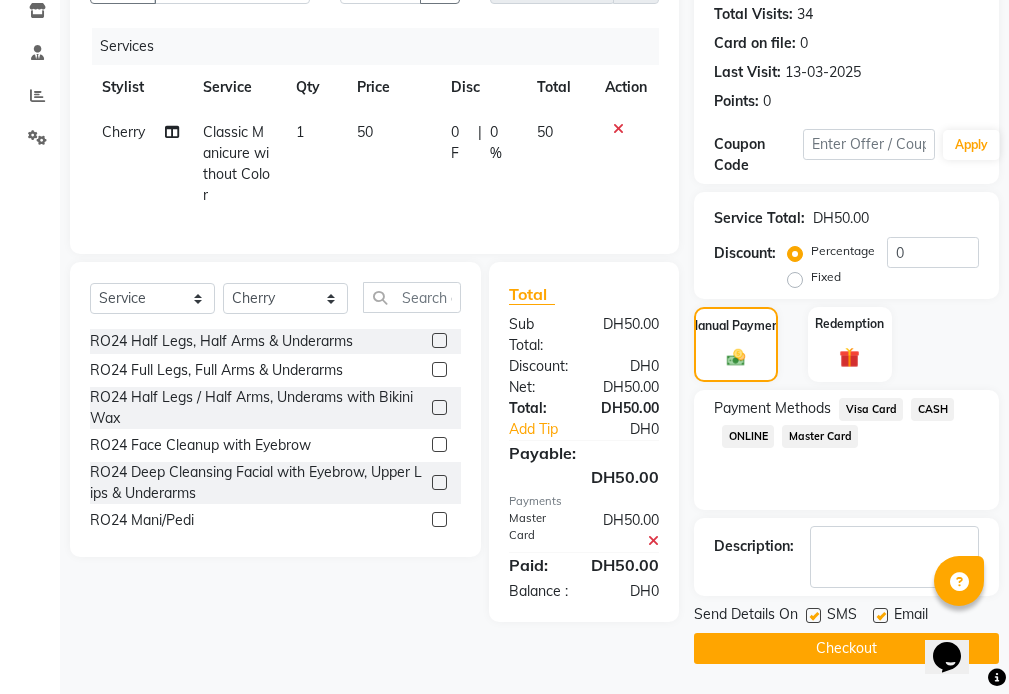 click on "Checkout" 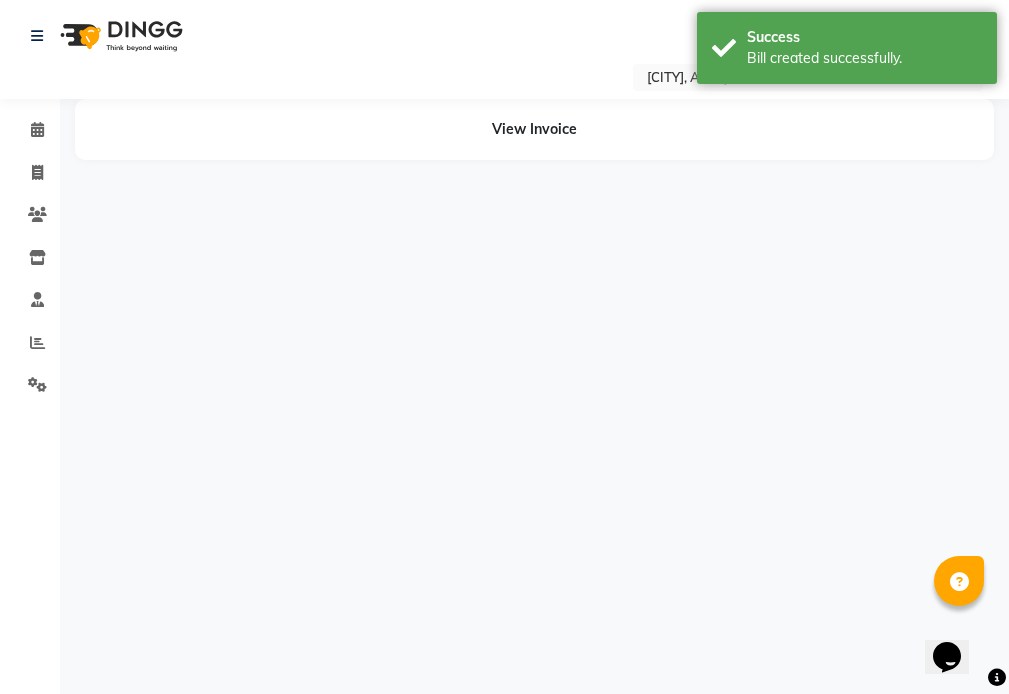 scroll, scrollTop: 0, scrollLeft: 0, axis: both 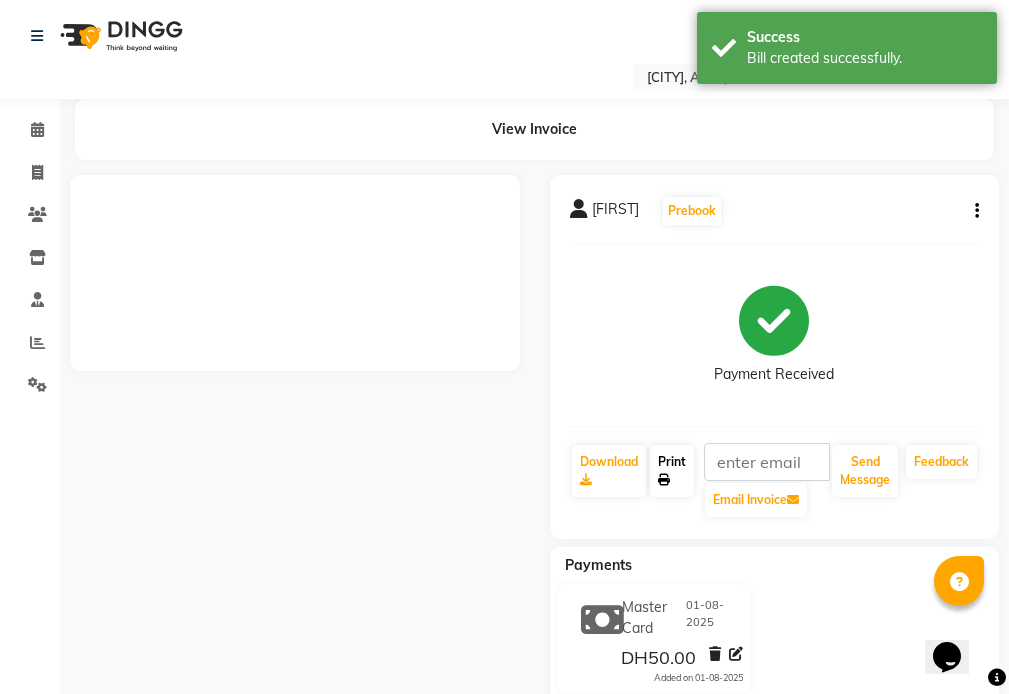 click on "Print" 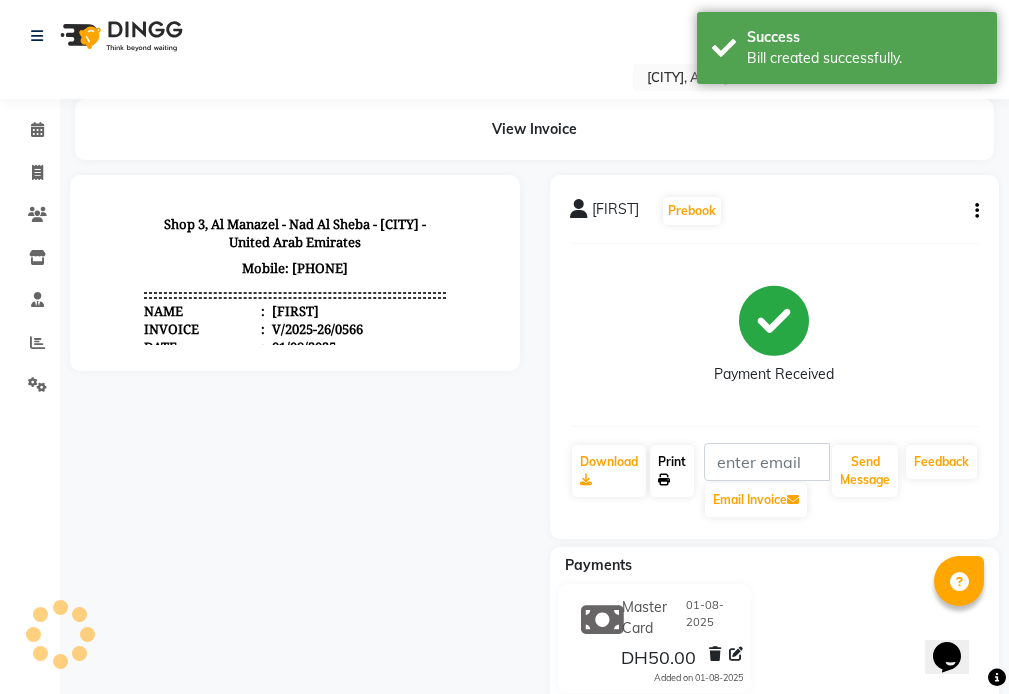 scroll, scrollTop: 0, scrollLeft: 0, axis: both 